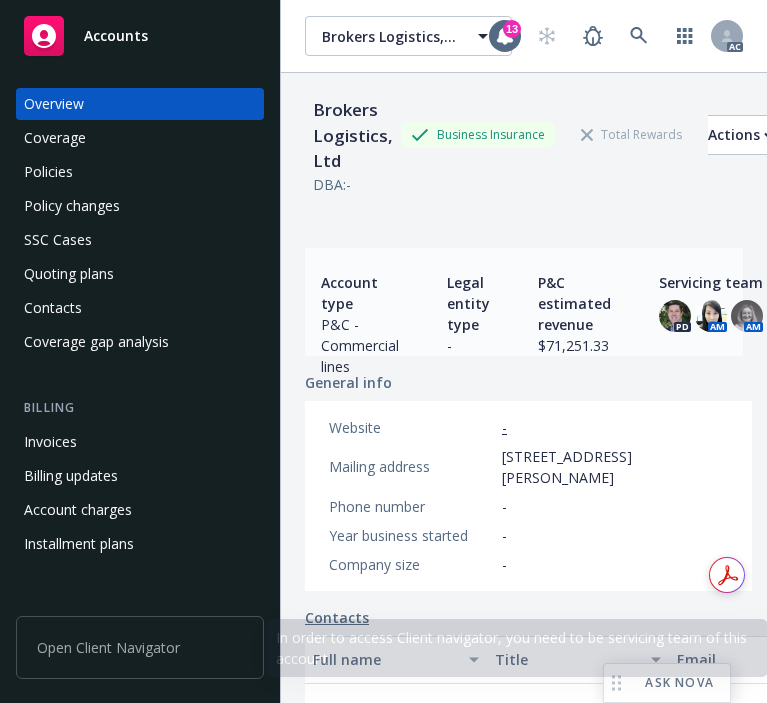 scroll, scrollTop: 0, scrollLeft: 0, axis: both 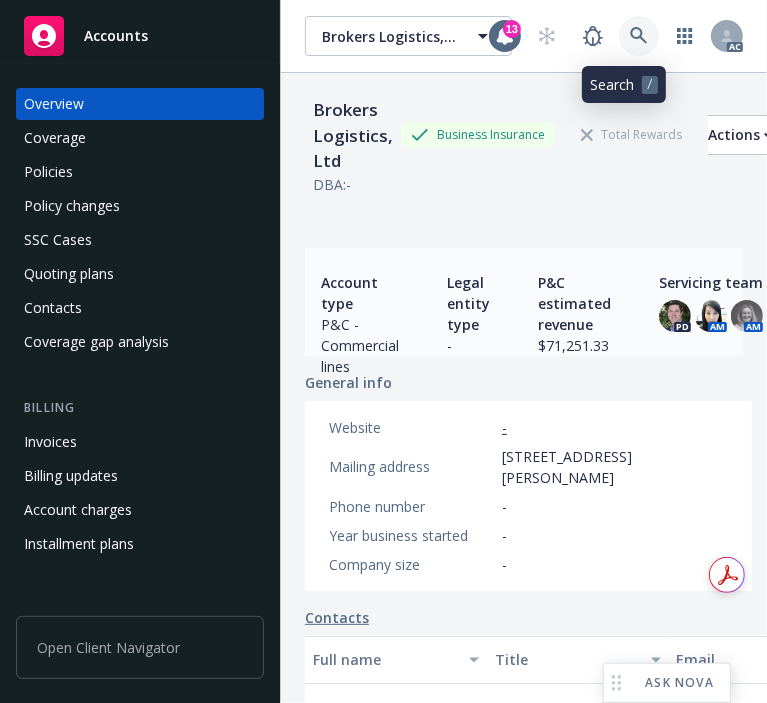 click 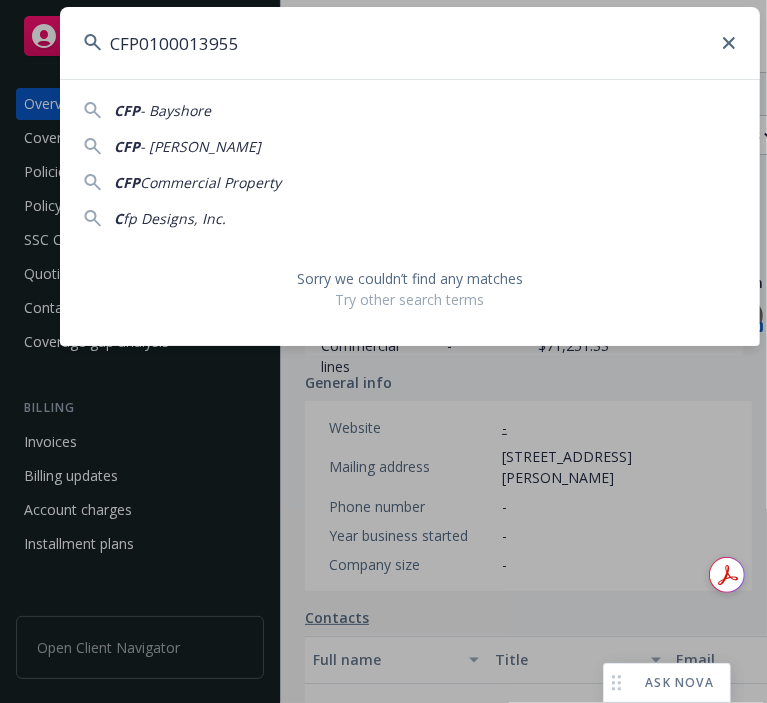 drag, startPoint x: 248, startPoint y: 52, endPoint x: -3, endPoint y: 52, distance: 251 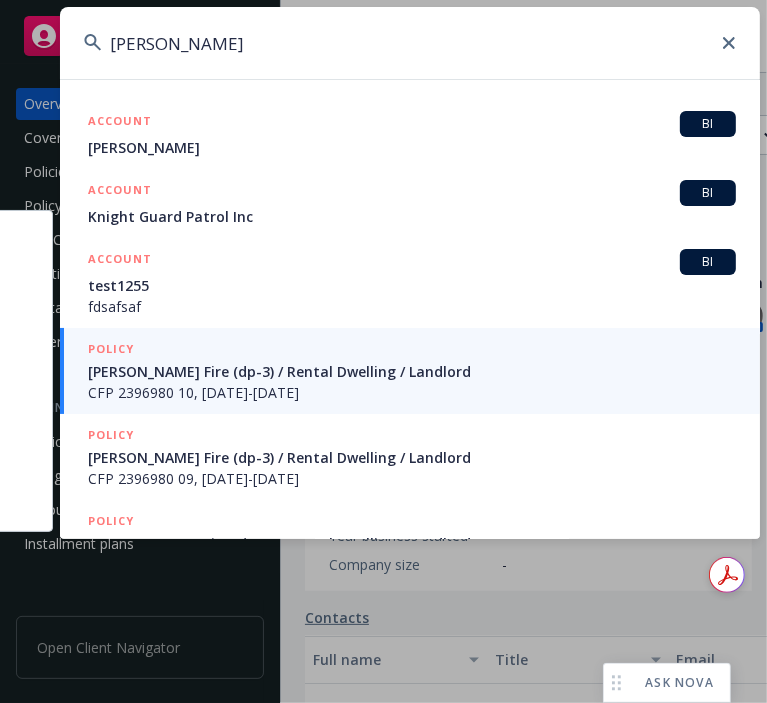 type on "[PERSON_NAME]" 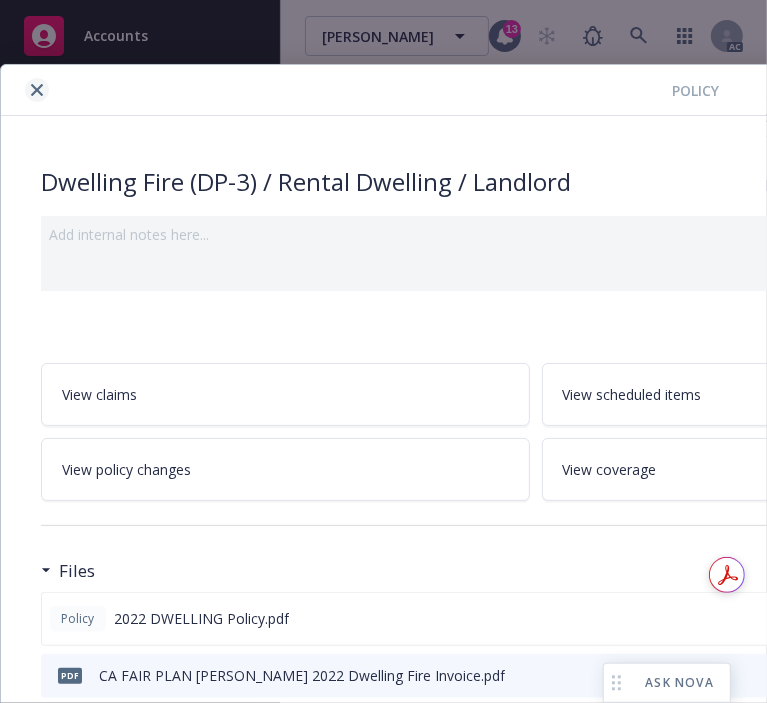 click 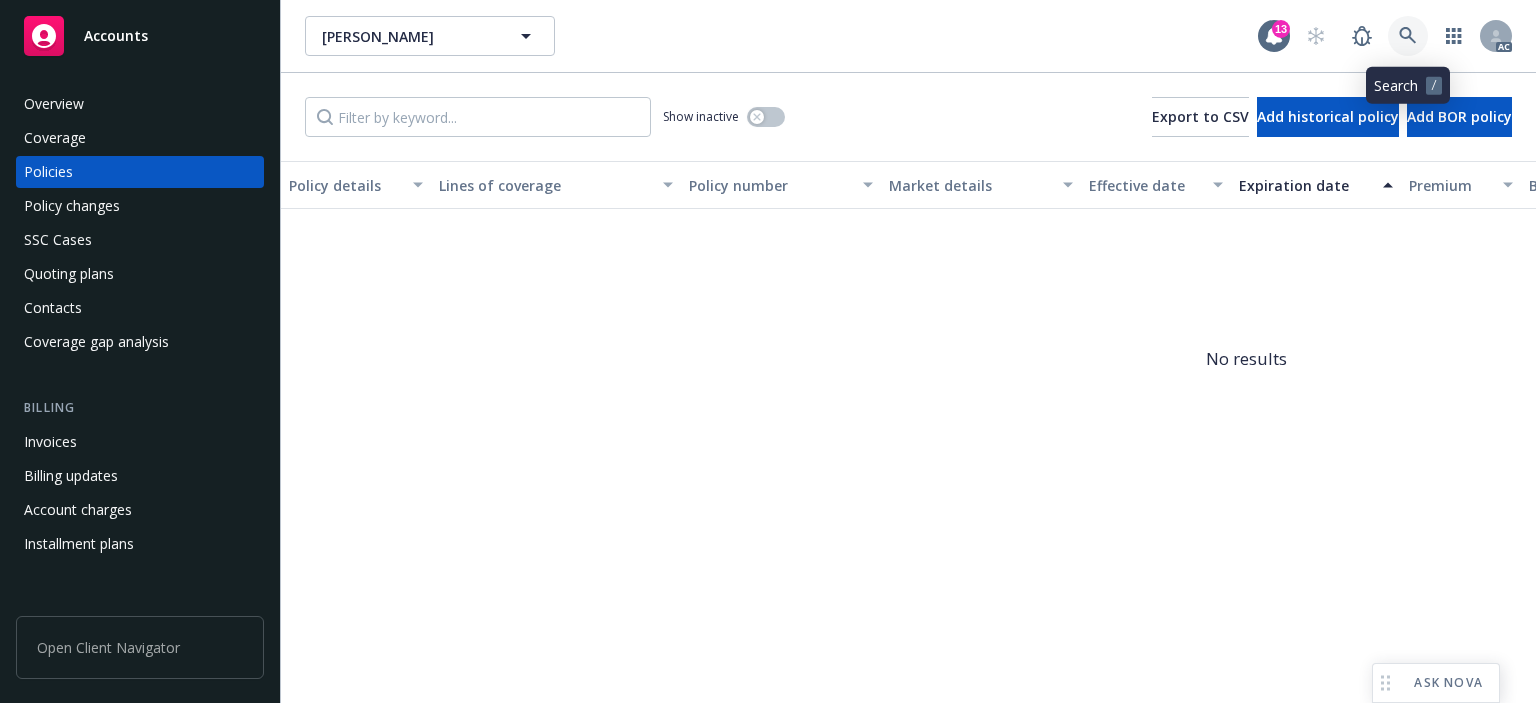 click at bounding box center [1408, 36] 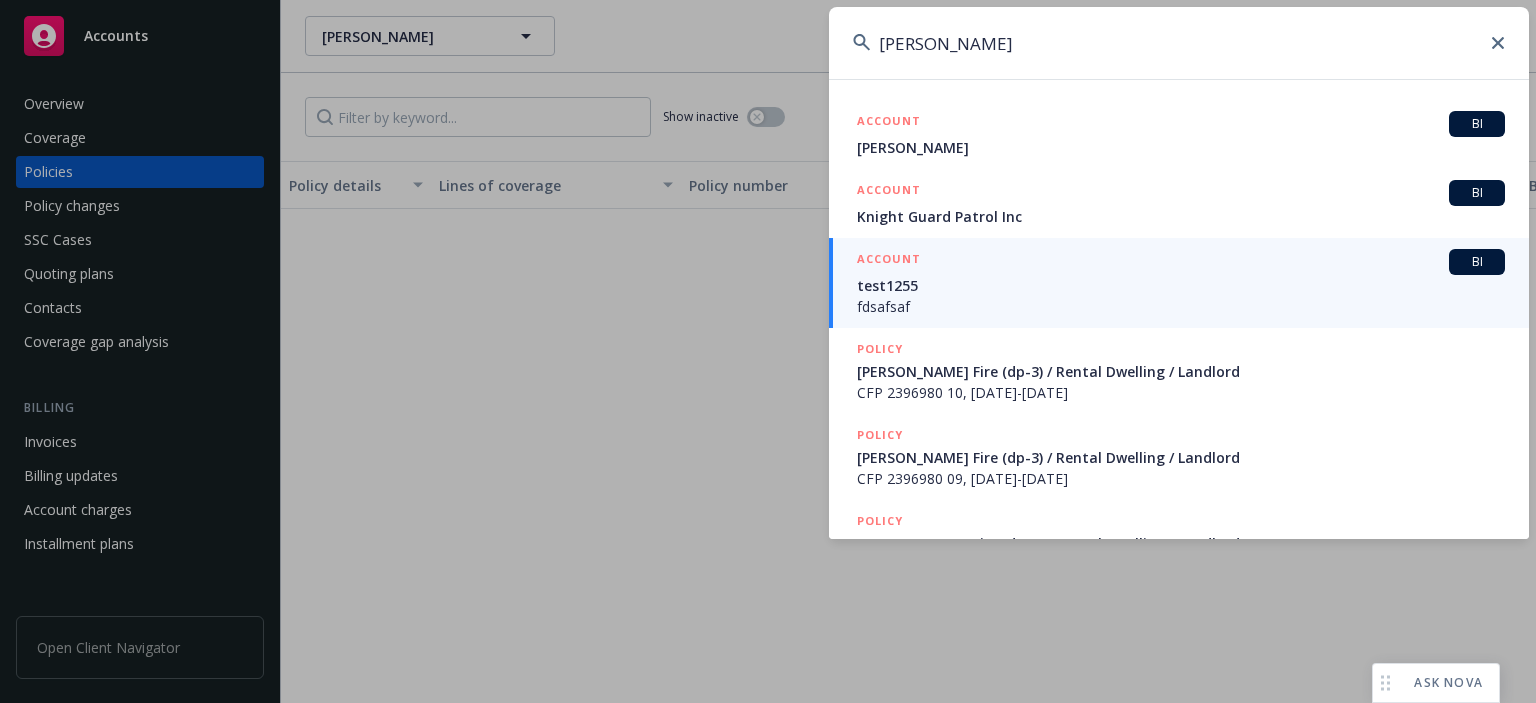 type on "[PERSON_NAME]" 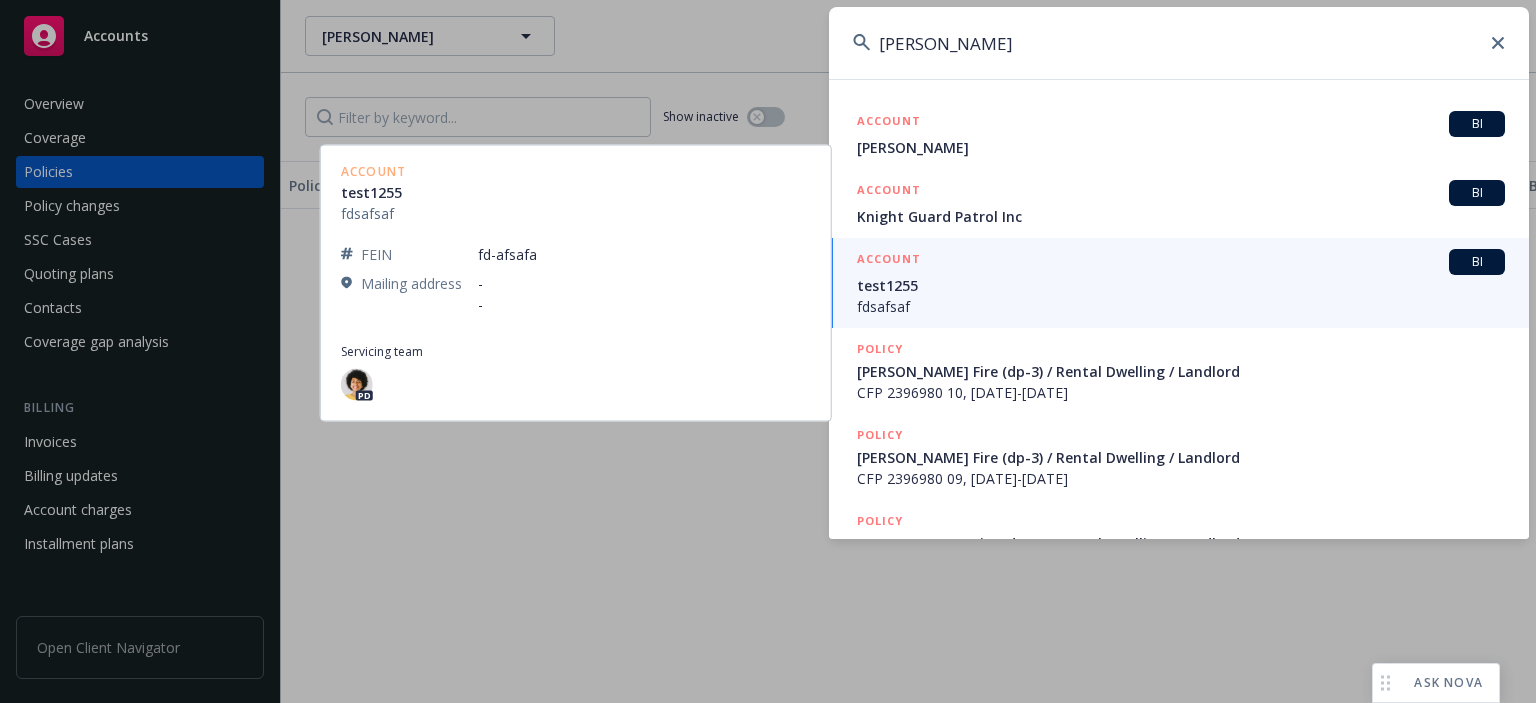 click on "[PERSON_NAME]" at bounding box center [1181, 147] 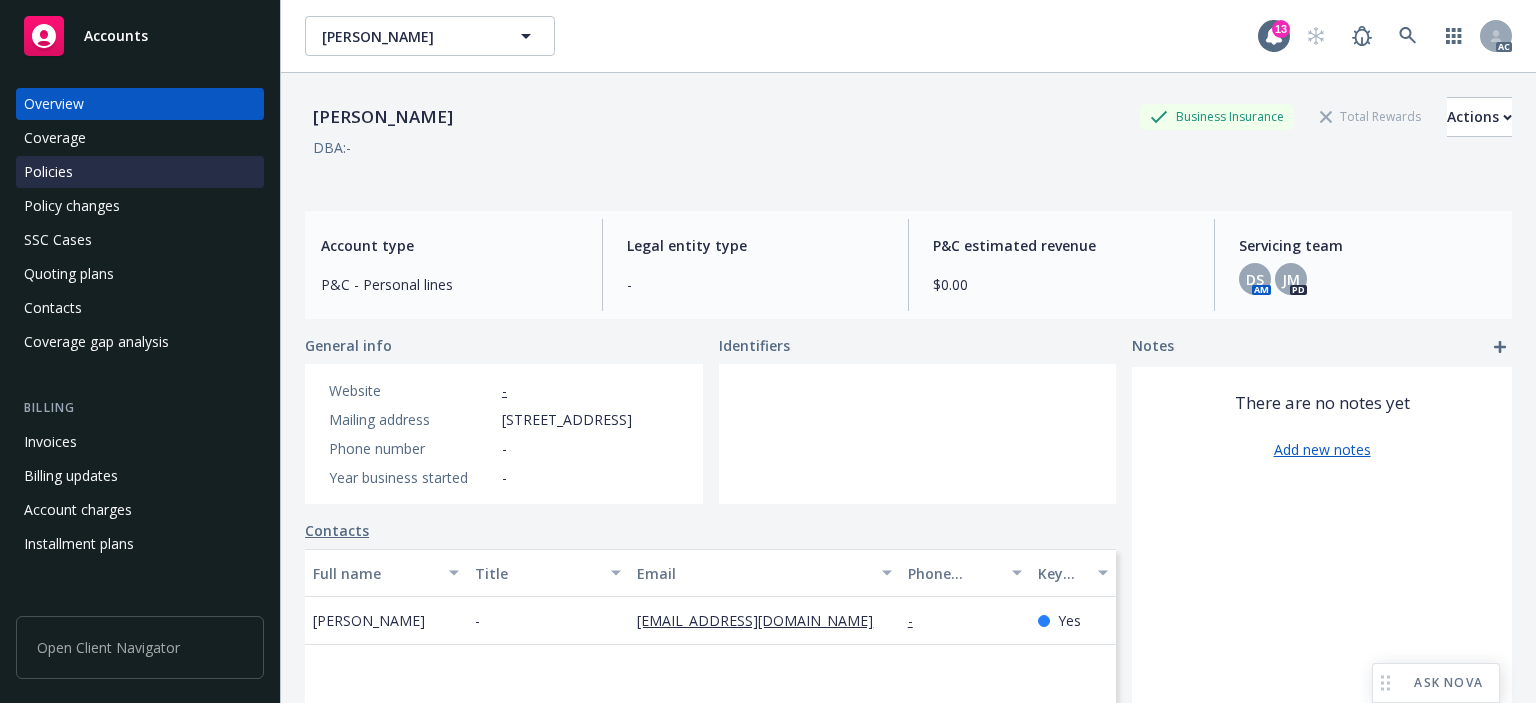 click on "Policies" at bounding box center [48, 172] 